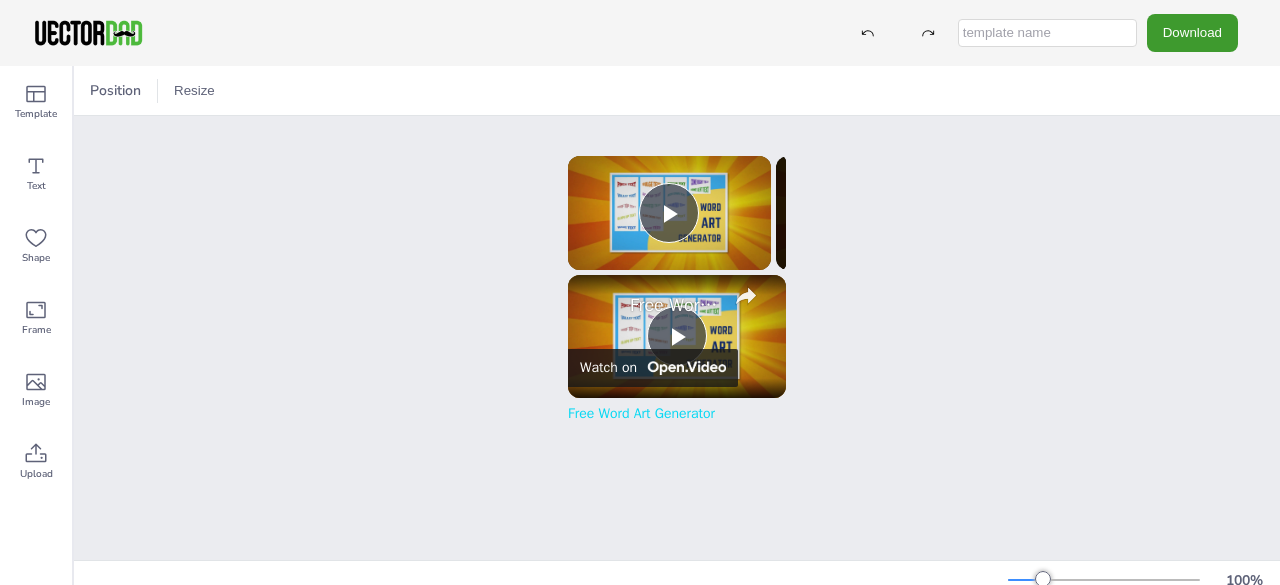 scroll, scrollTop: 0, scrollLeft: 0, axis: both 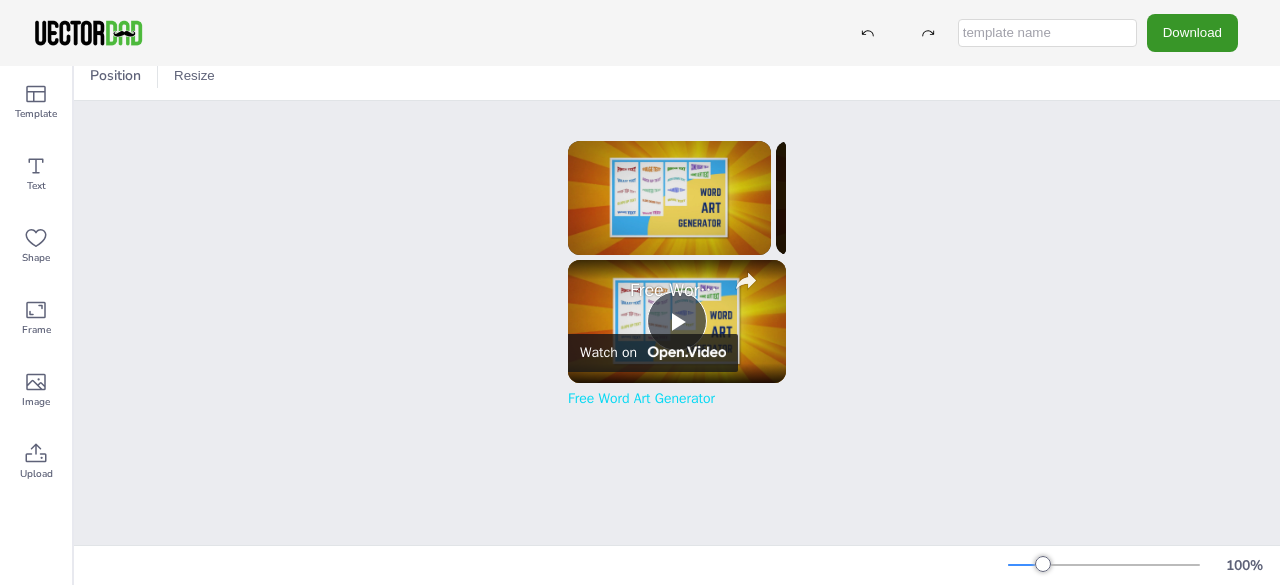 click on "Download" at bounding box center [1192, 32] 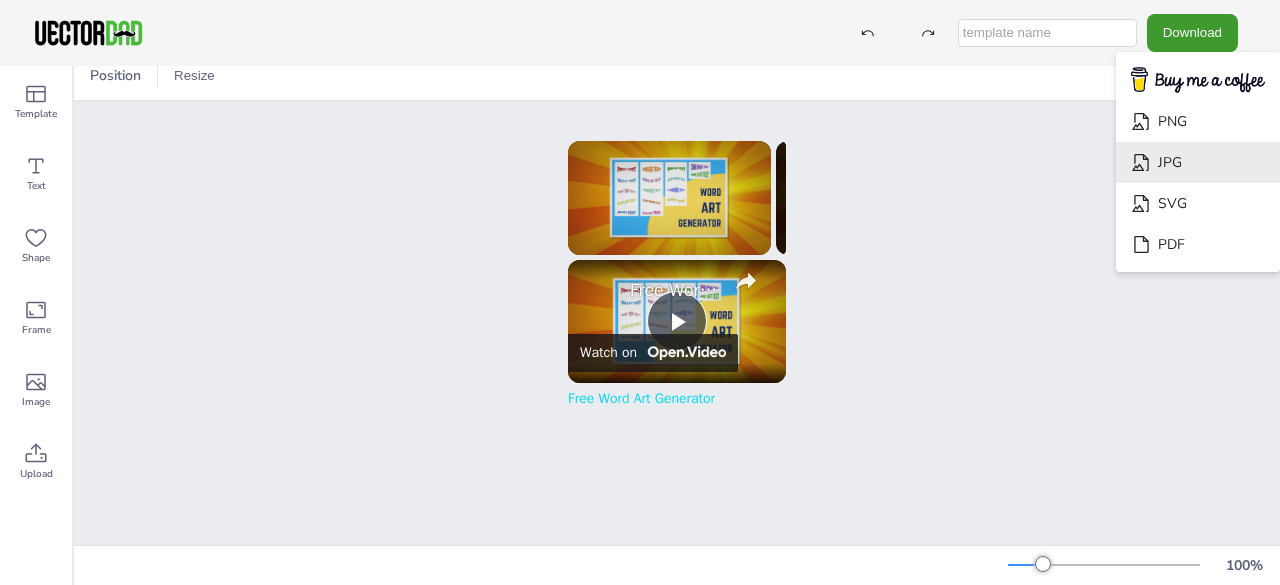 click on "JPG" at bounding box center [1198, 162] 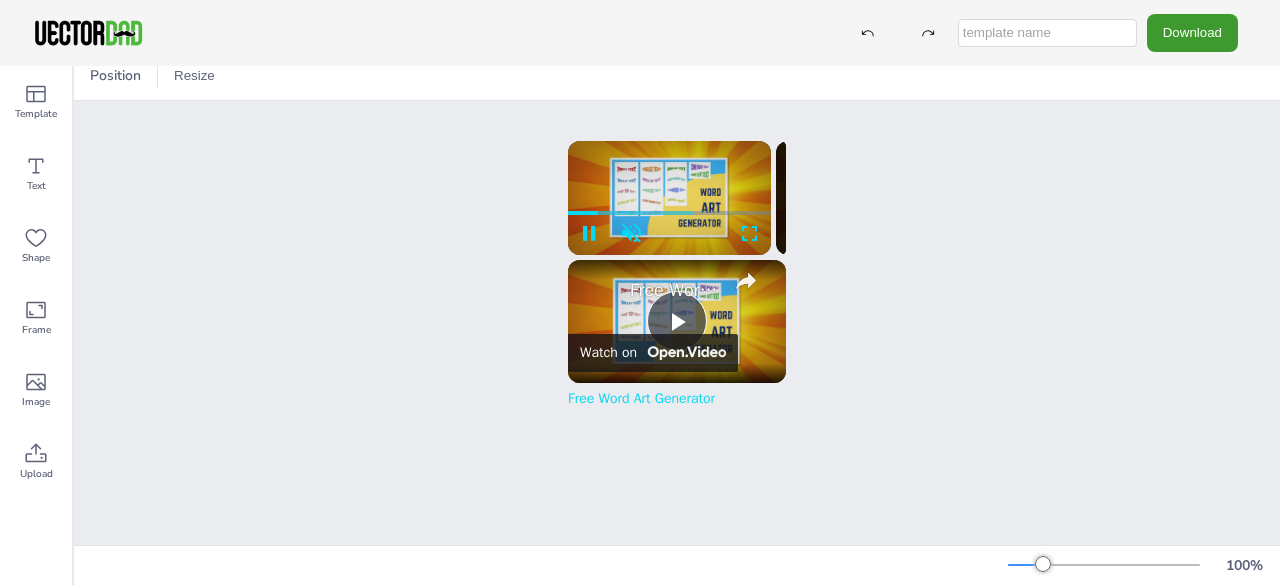 click 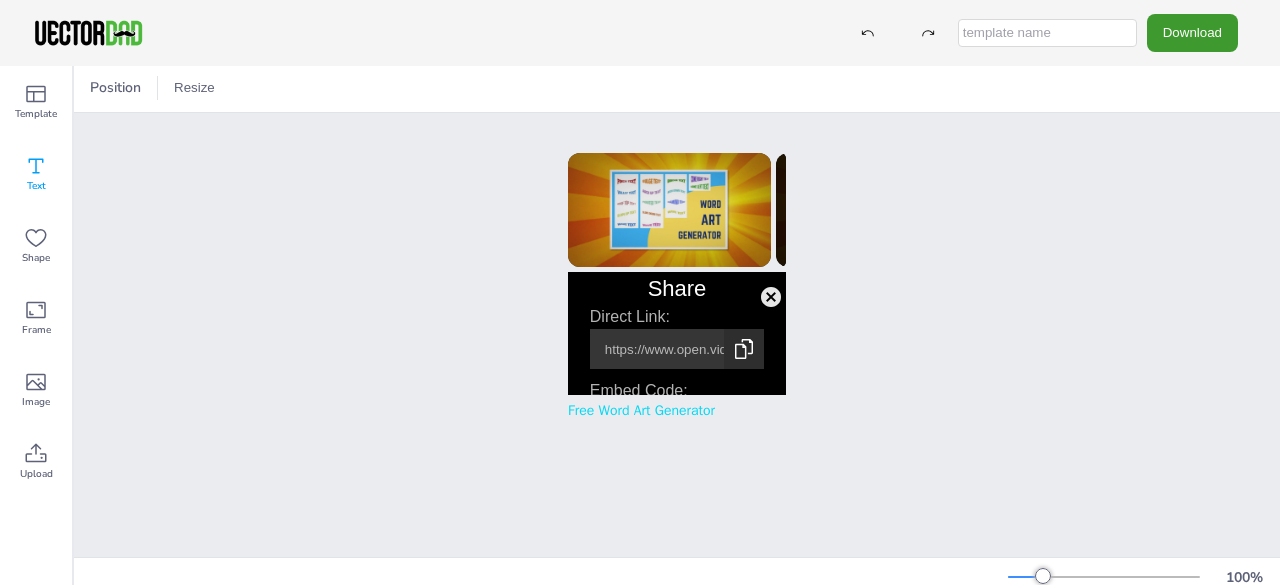 scroll, scrollTop: 0, scrollLeft: 0, axis: both 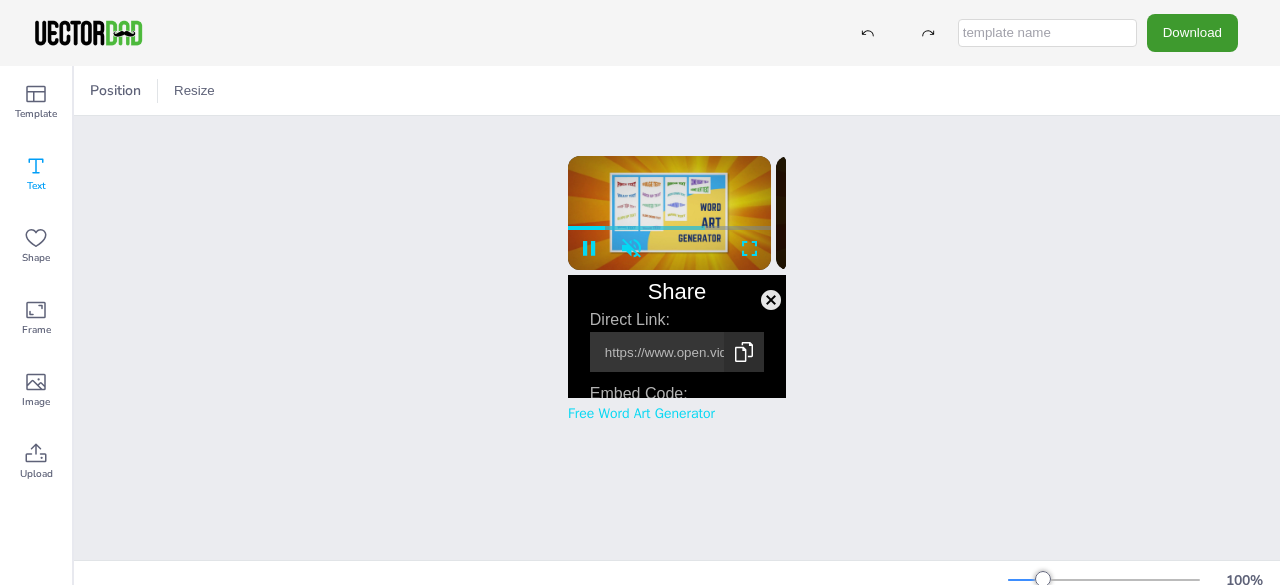 click 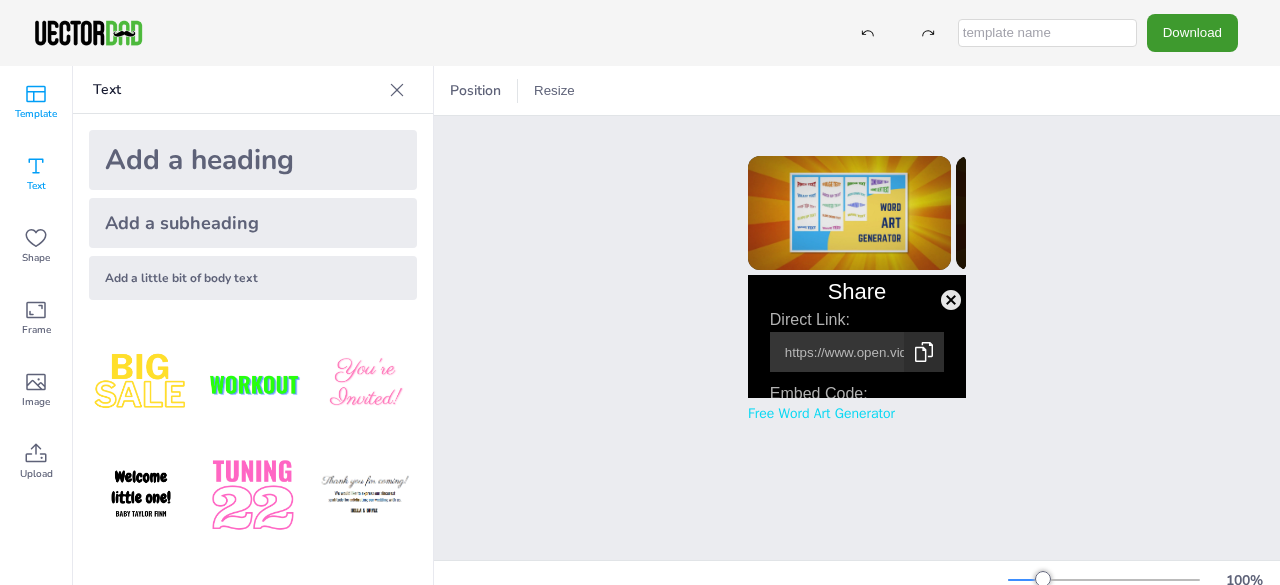 click on "Template" at bounding box center [36, 102] 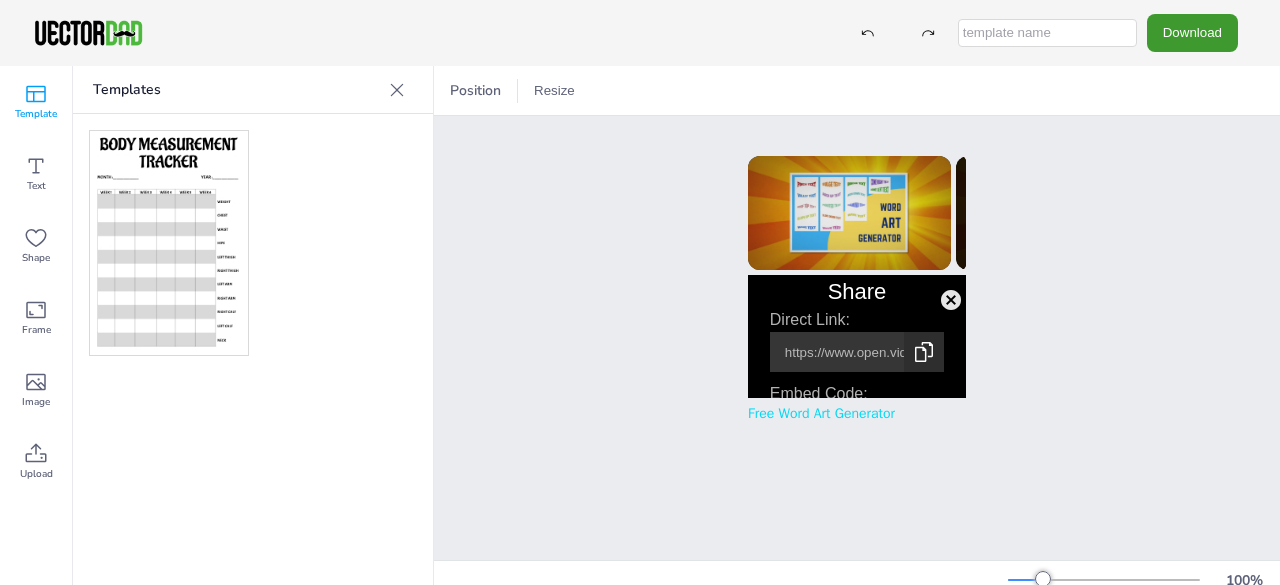 click at bounding box center [169, 243] 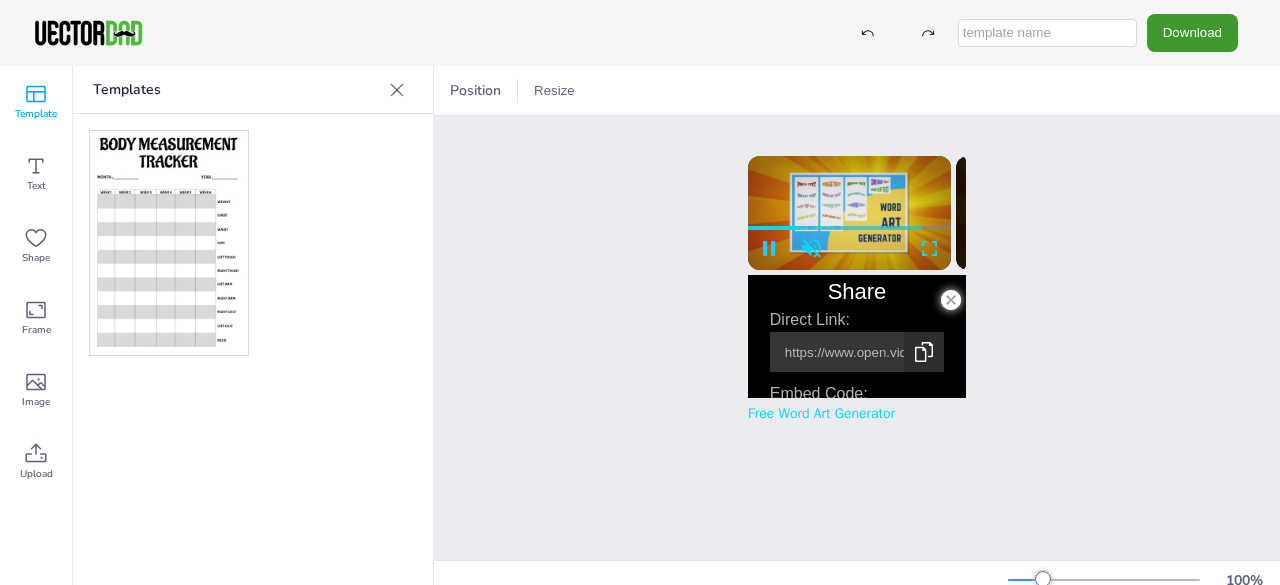 click at bounding box center [951, 295] 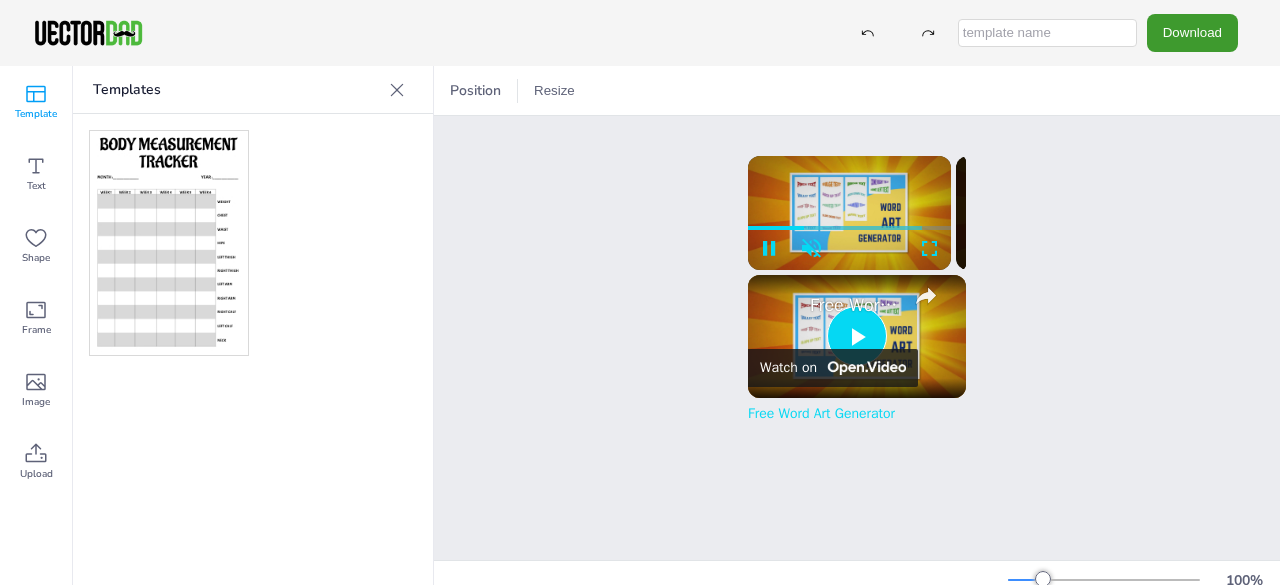 click at bounding box center [169, 243] 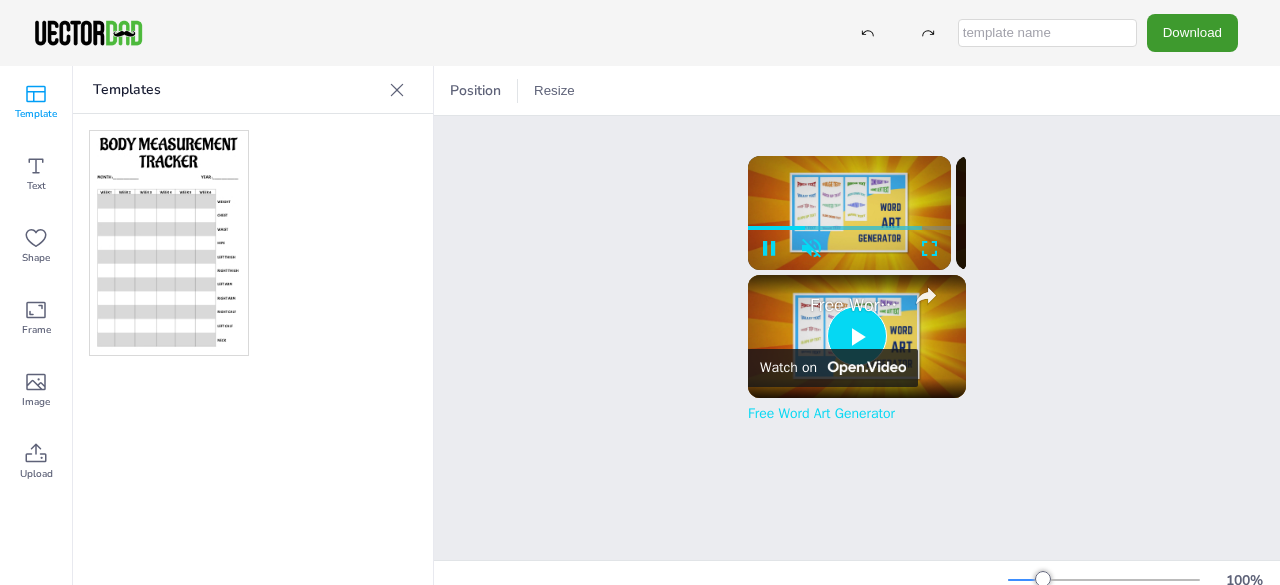 click at bounding box center (169, 243) 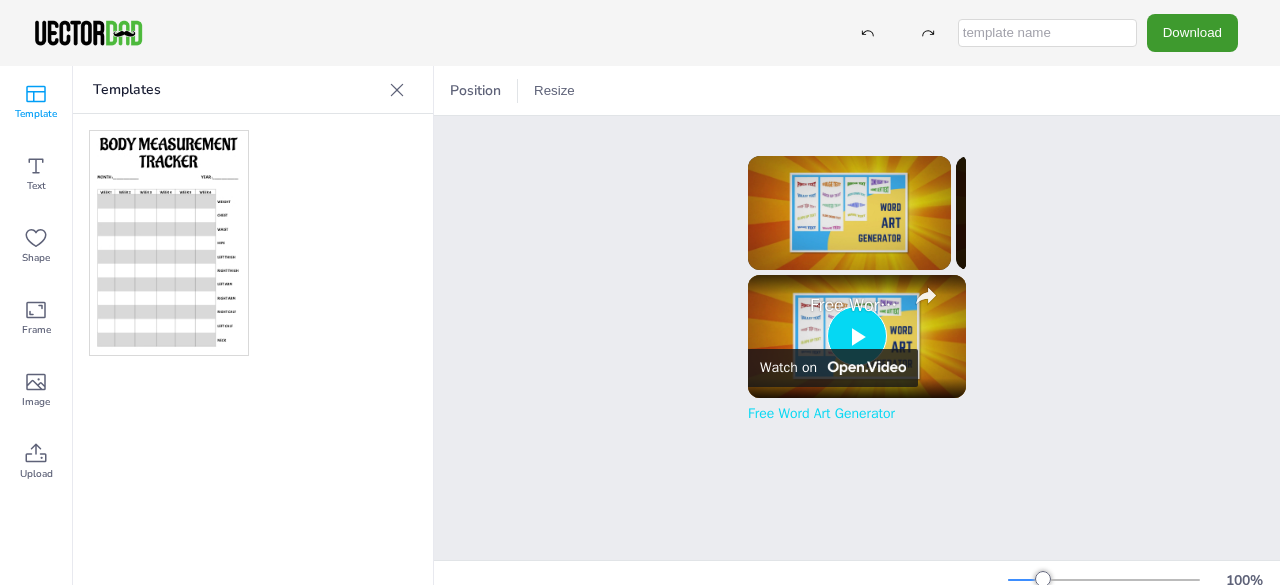 click at bounding box center [169, 243] 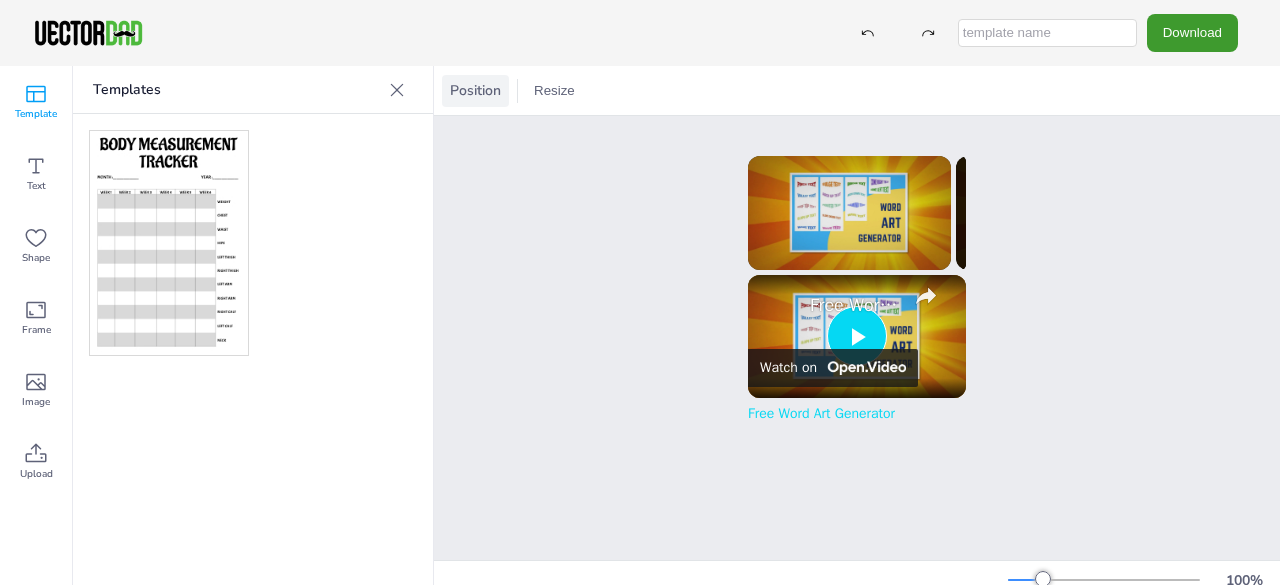 click on "Position" at bounding box center (475, 90) 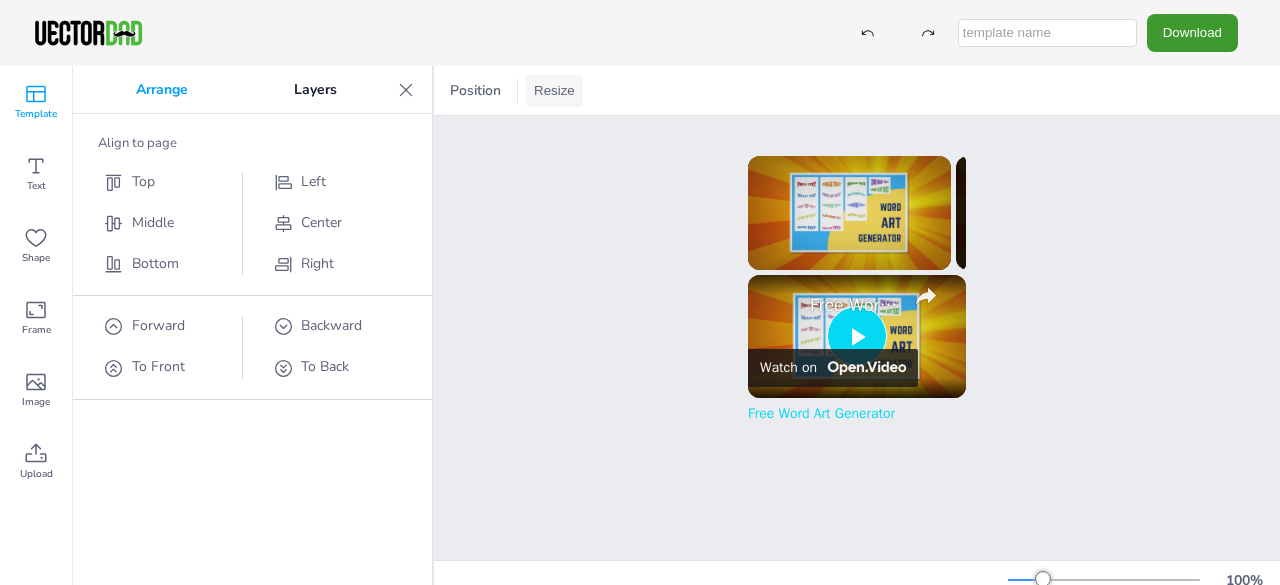 click on "Resize" at bounding box center [554, 91] 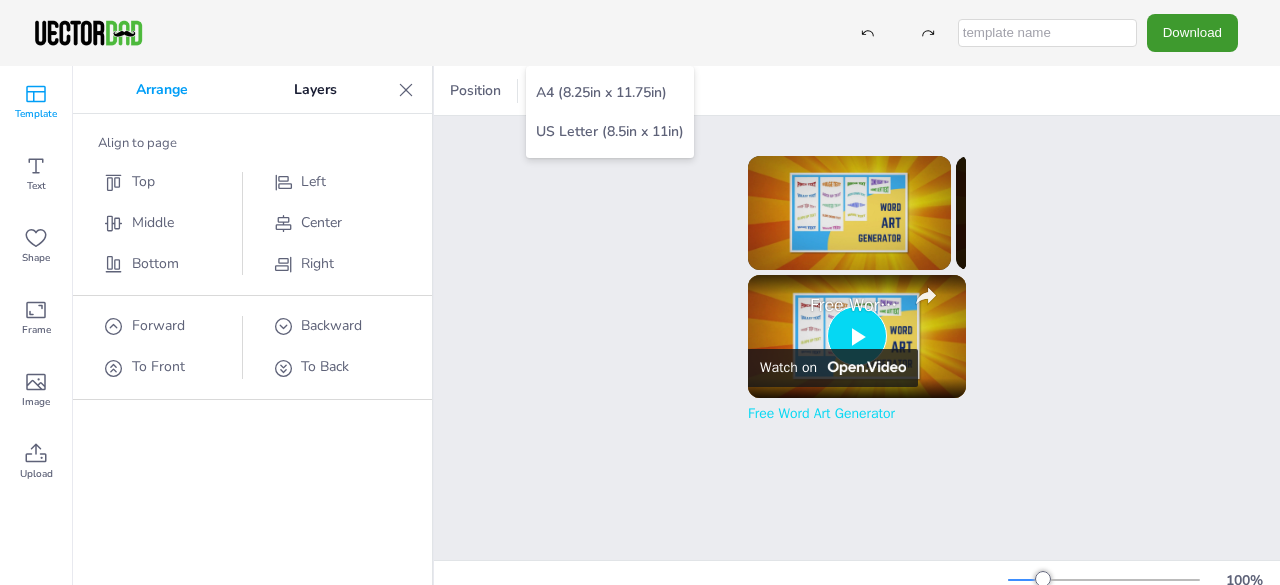 click on "Arrange" at bounding box center (162, 90) 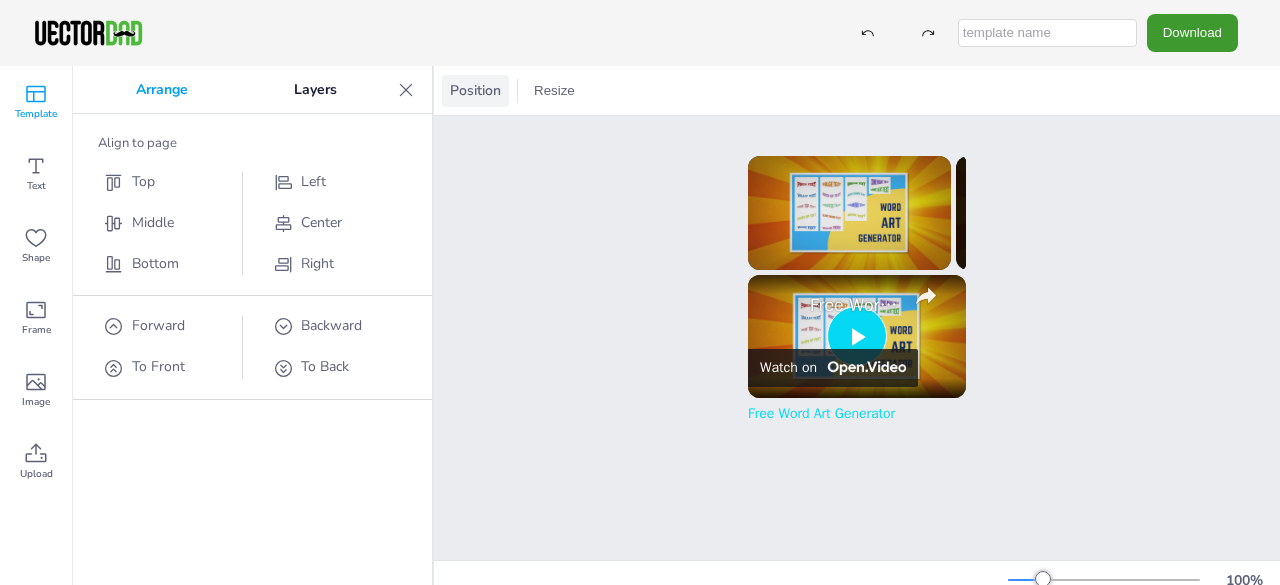 click on "Position" at bounding box center [475, 90] 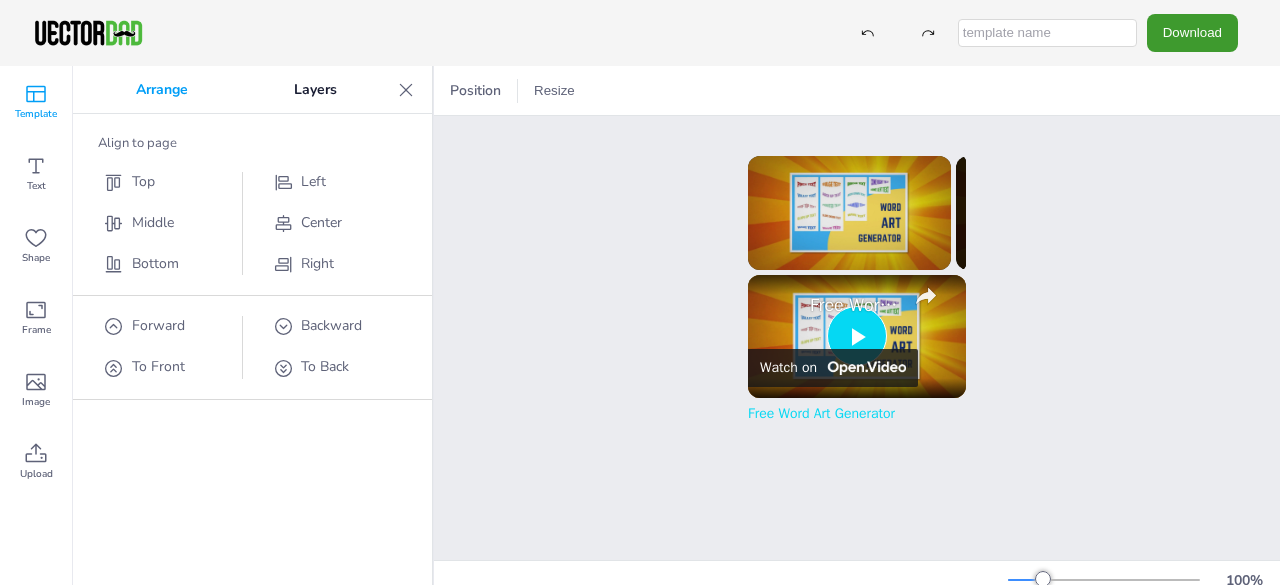 click 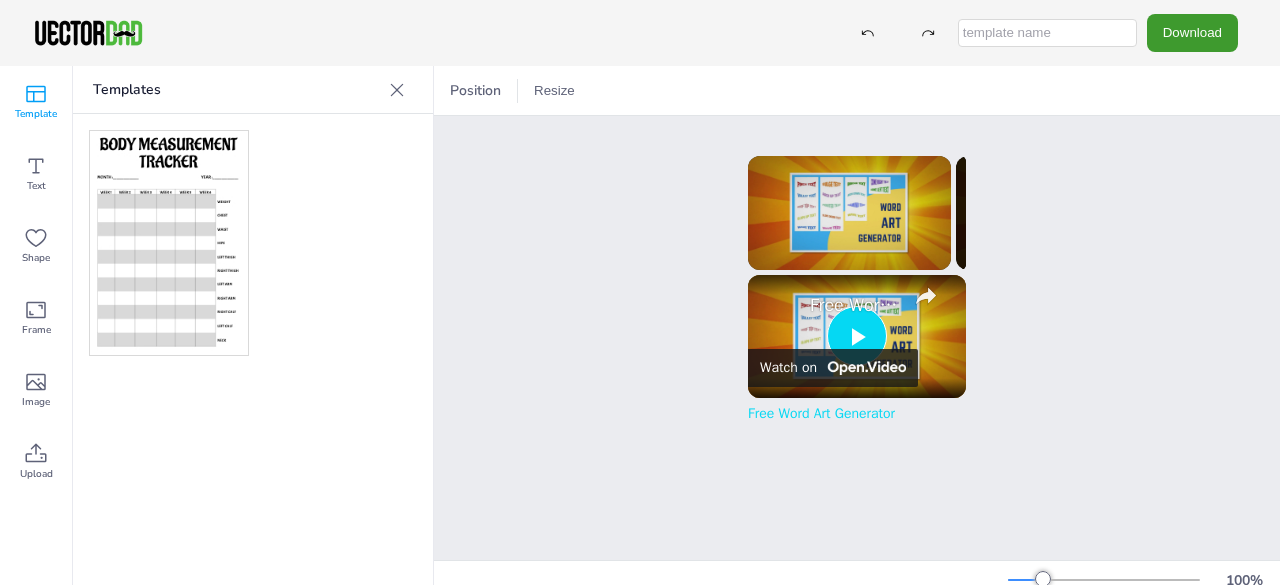 click at bounding box center (169, 243) 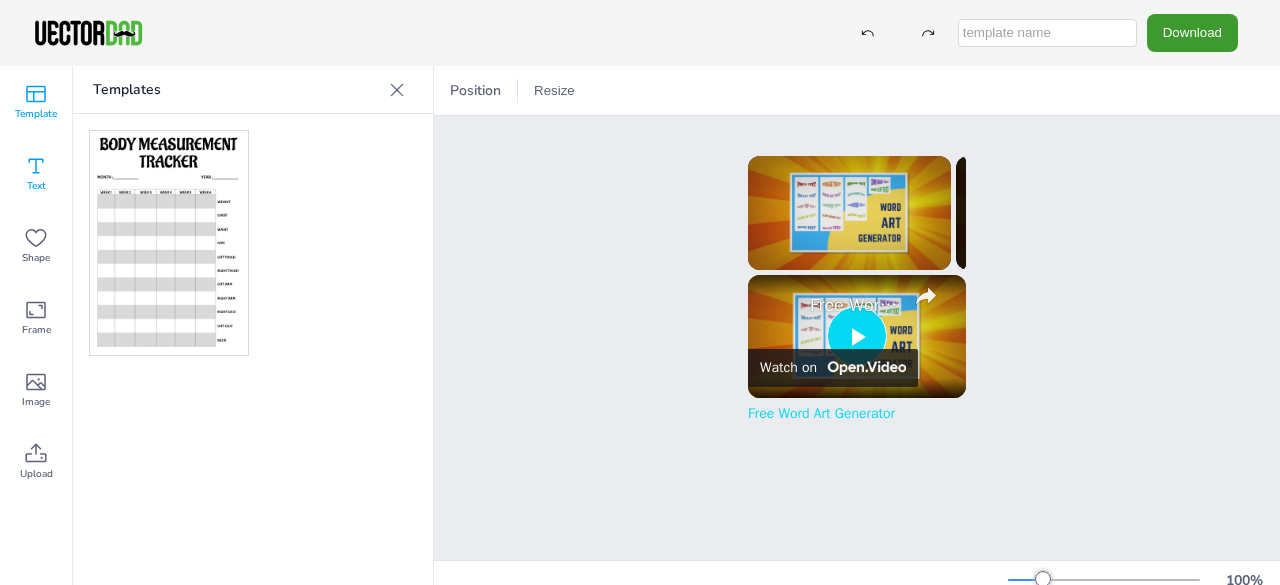 click 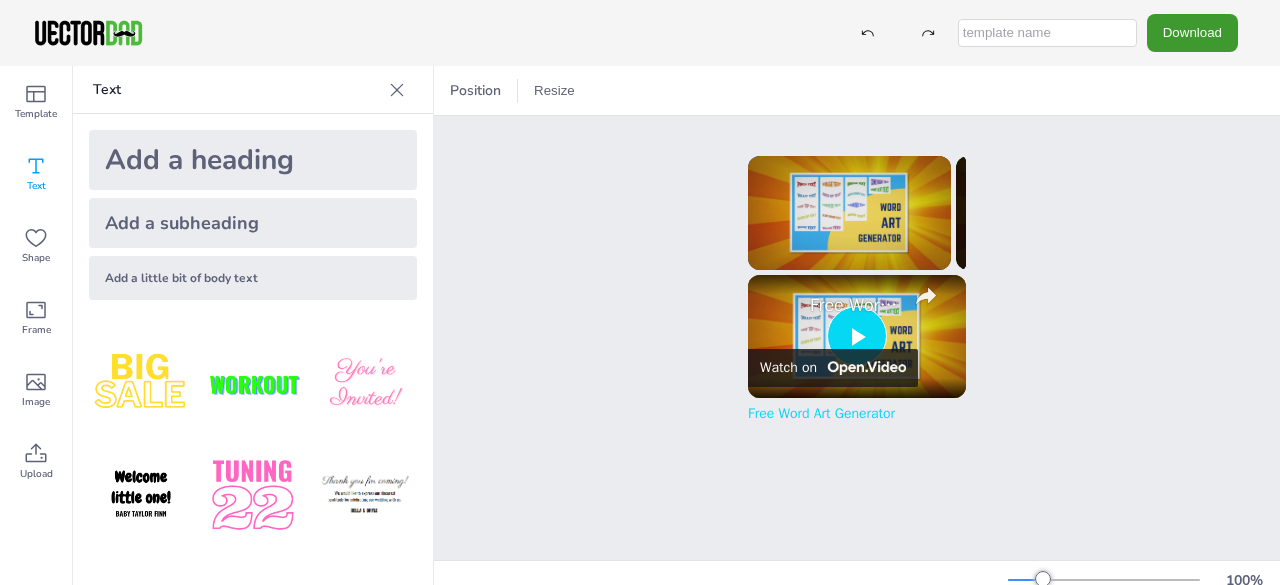 click on "Text" at bounding box center (237, 90) 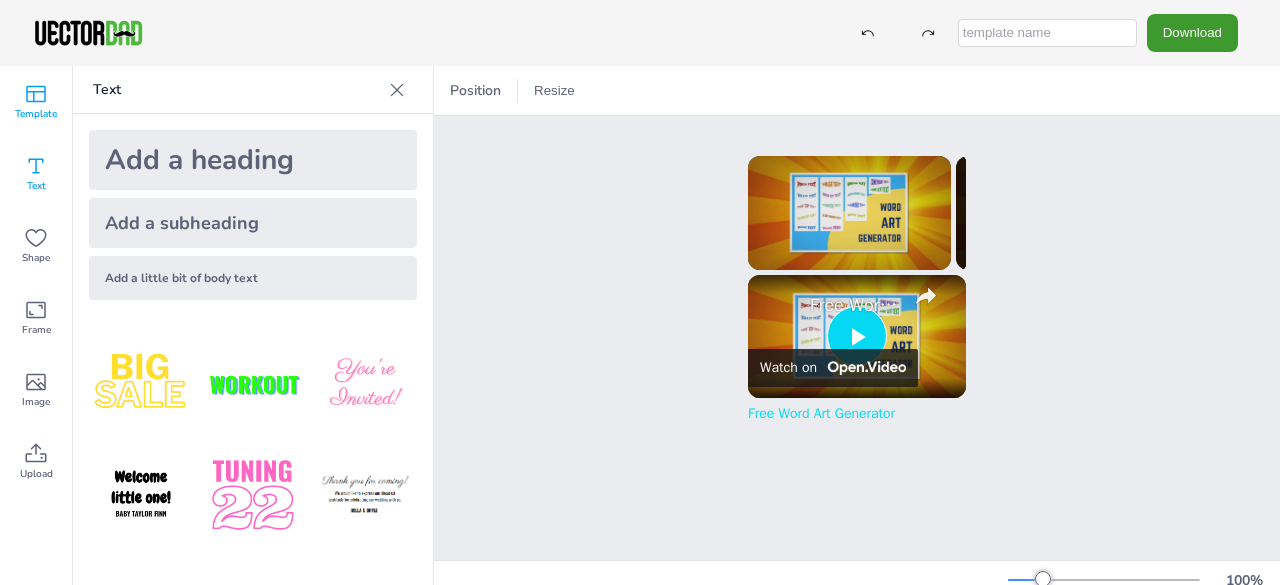 click 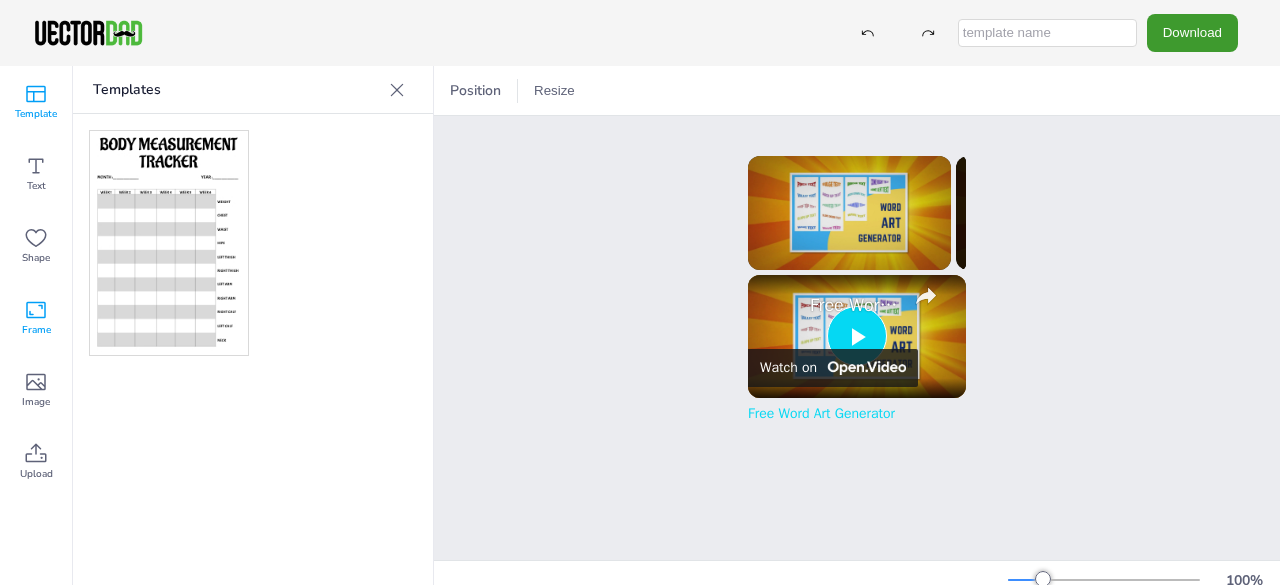 click on "Frame" at bounding box center (36, 318) 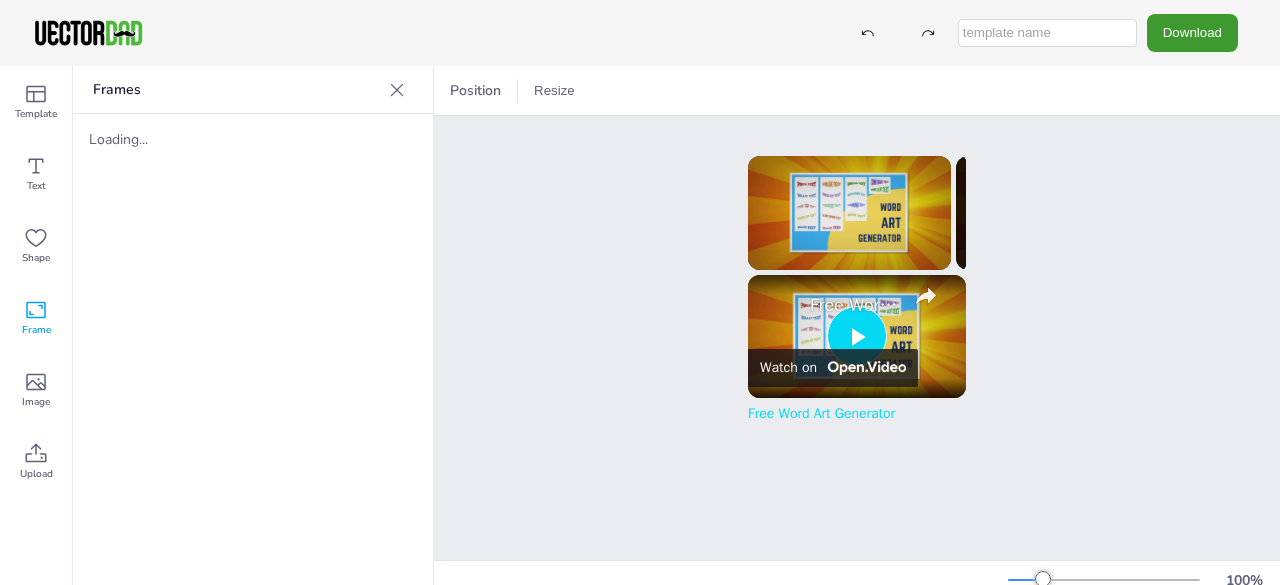 click 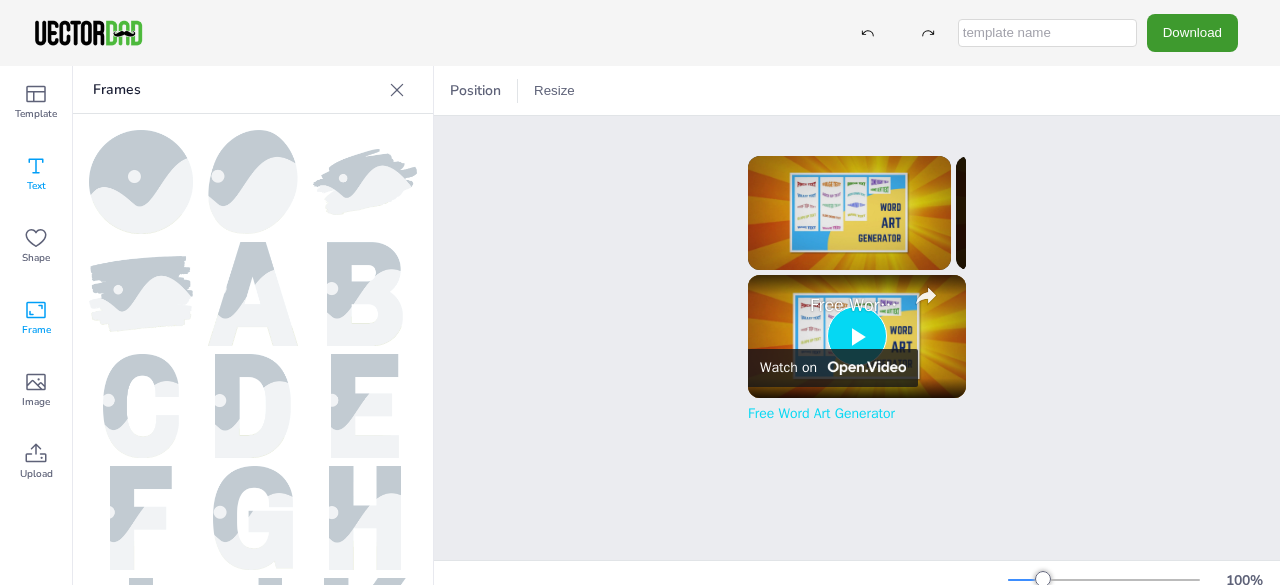 click on "Text" at bounding box center [36, 186] 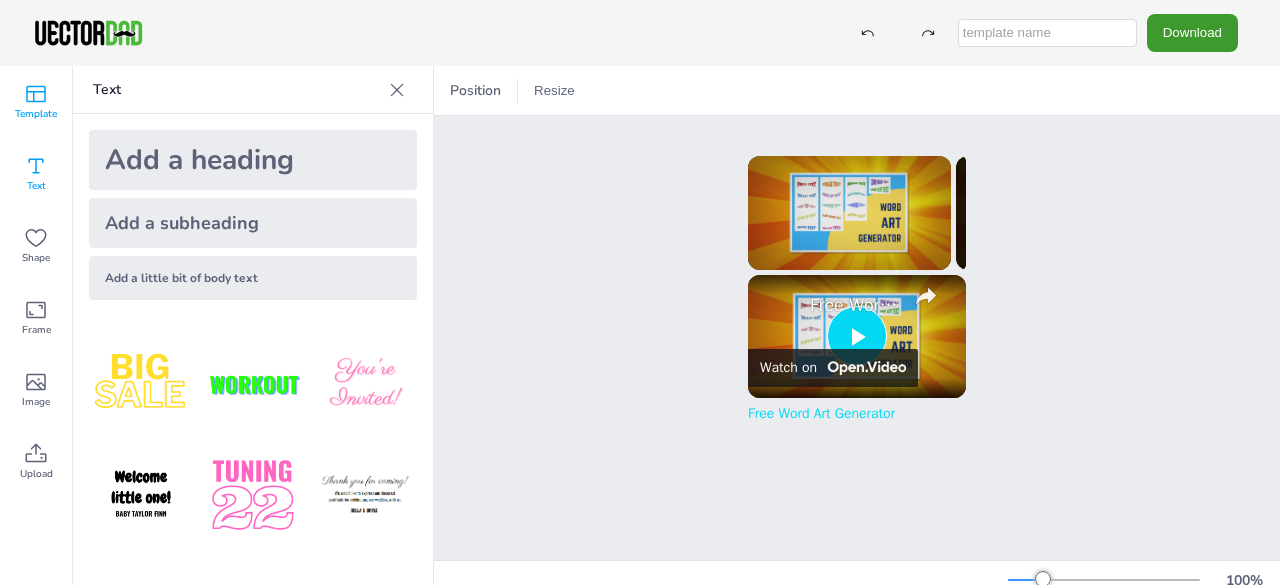 click on "Template" at bounding box center (36, 102) 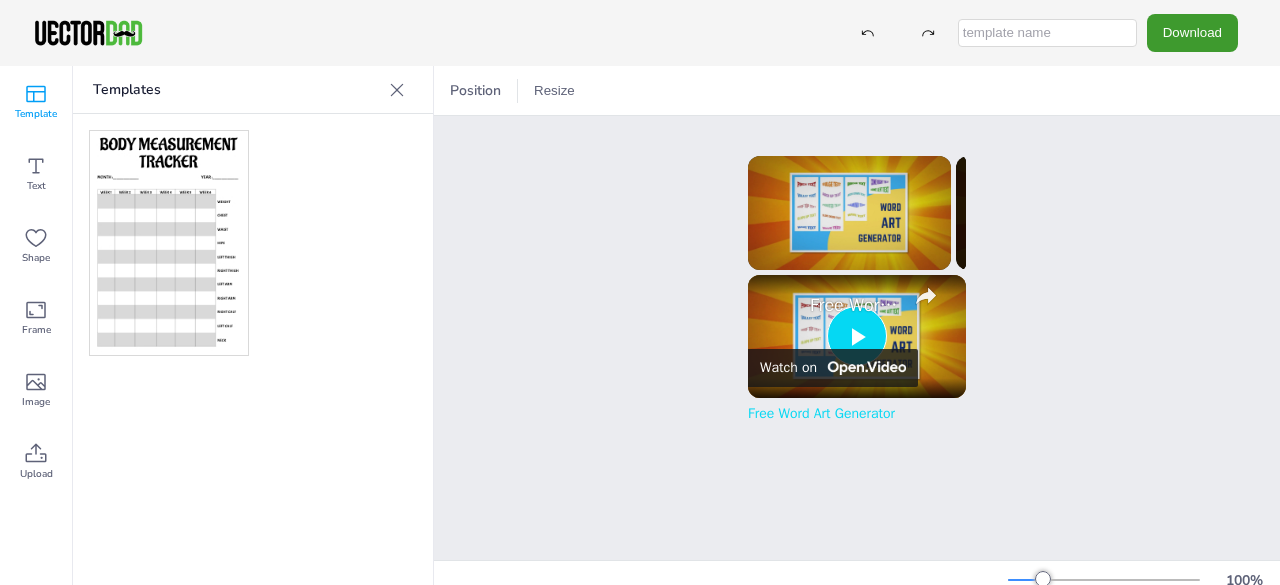click at bounding box center (169, 243) 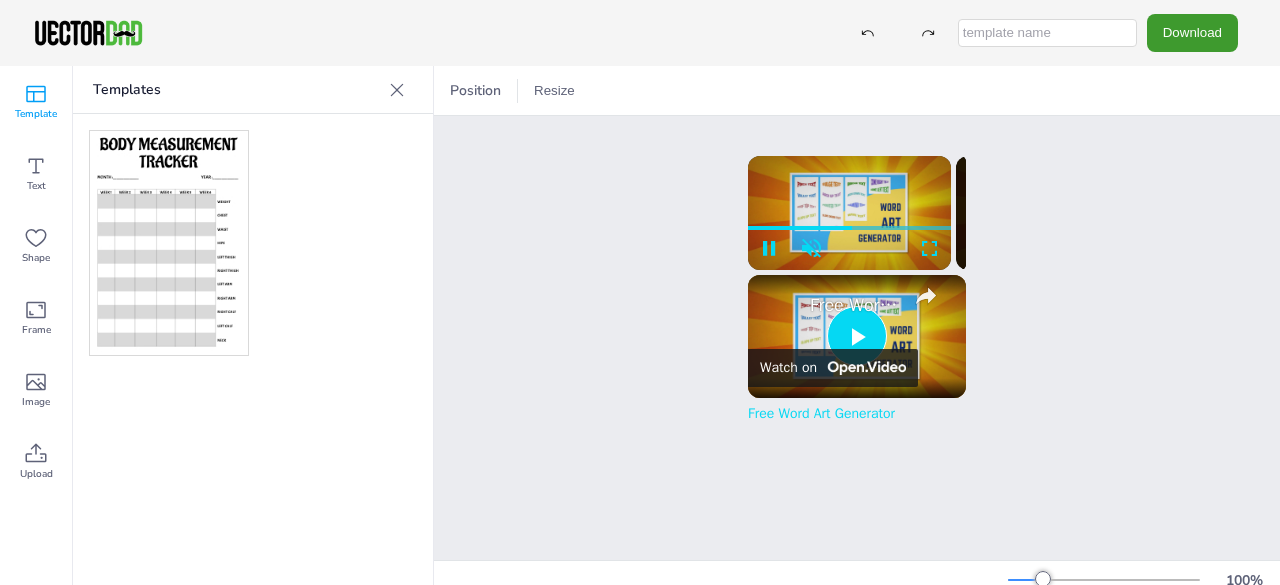 scroll, scrollTop: 15, scrollLeft: 0, axis: vertical 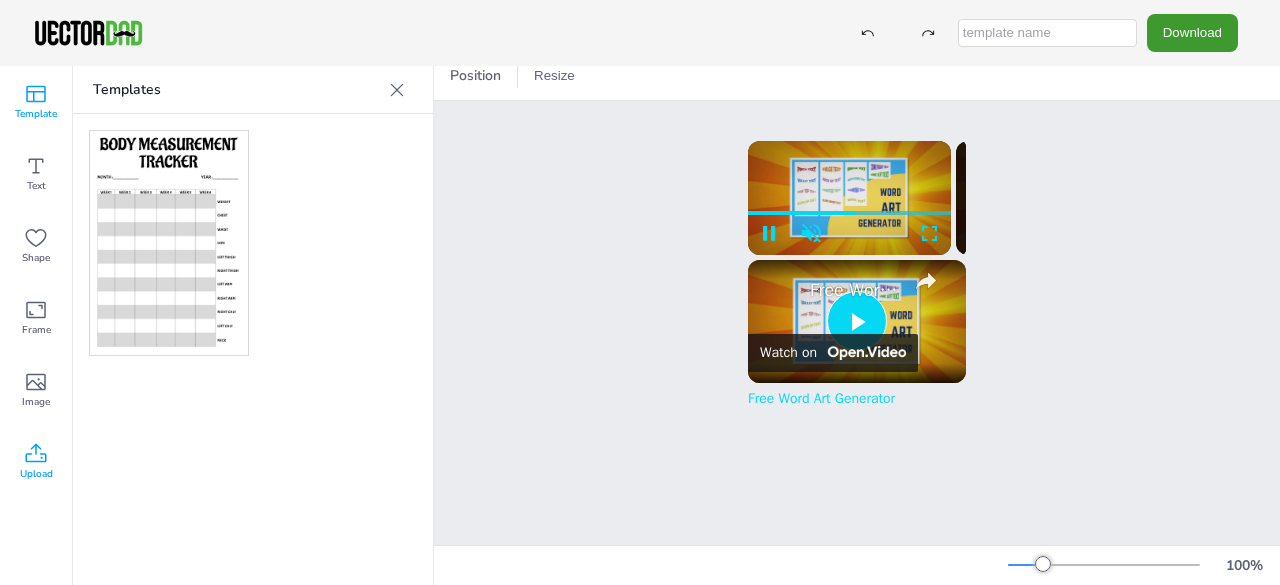 click 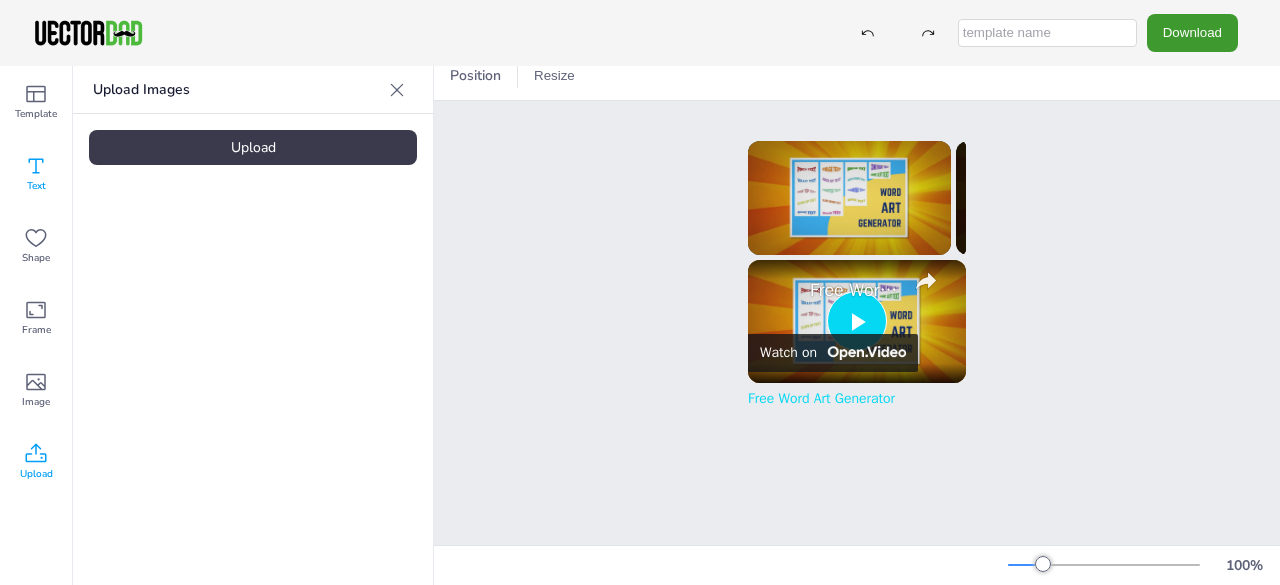 click on "Text" at bounding box center (36, 174) 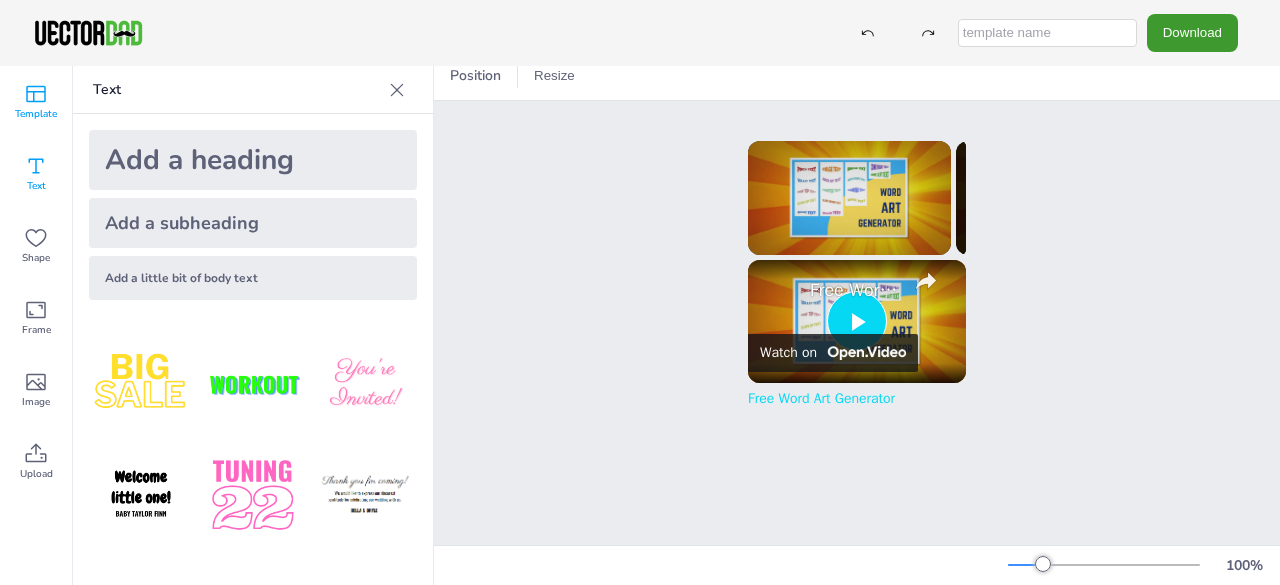 click on "Template" at bounding box center [36, 114] 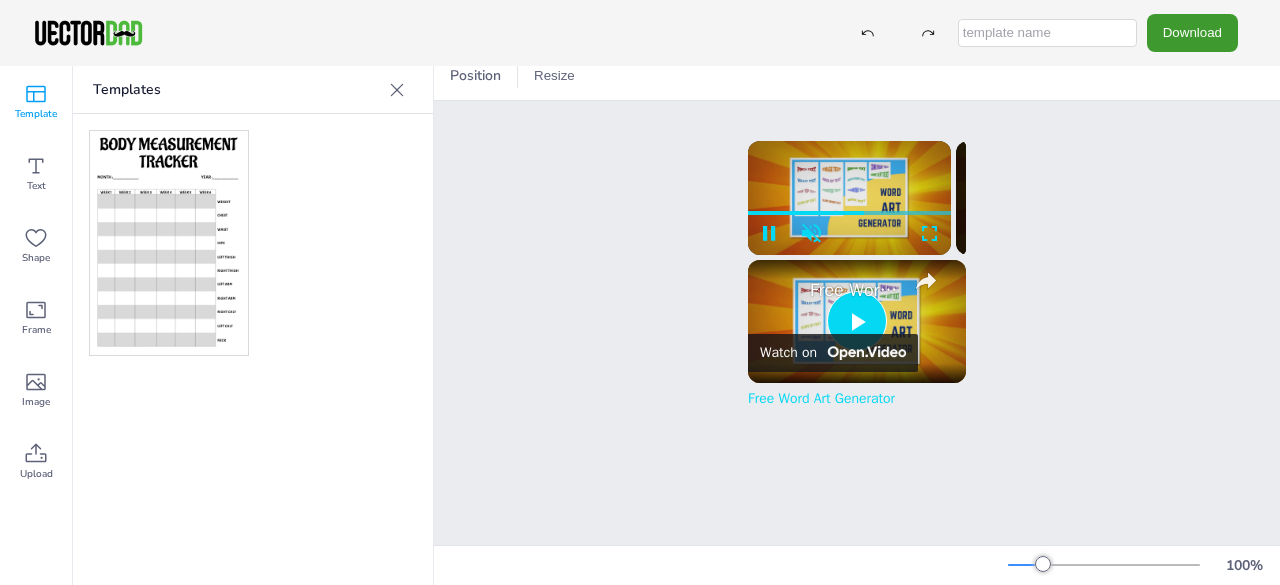 scroll, scrollTop: 0, scrollLeft: 0, axis: both 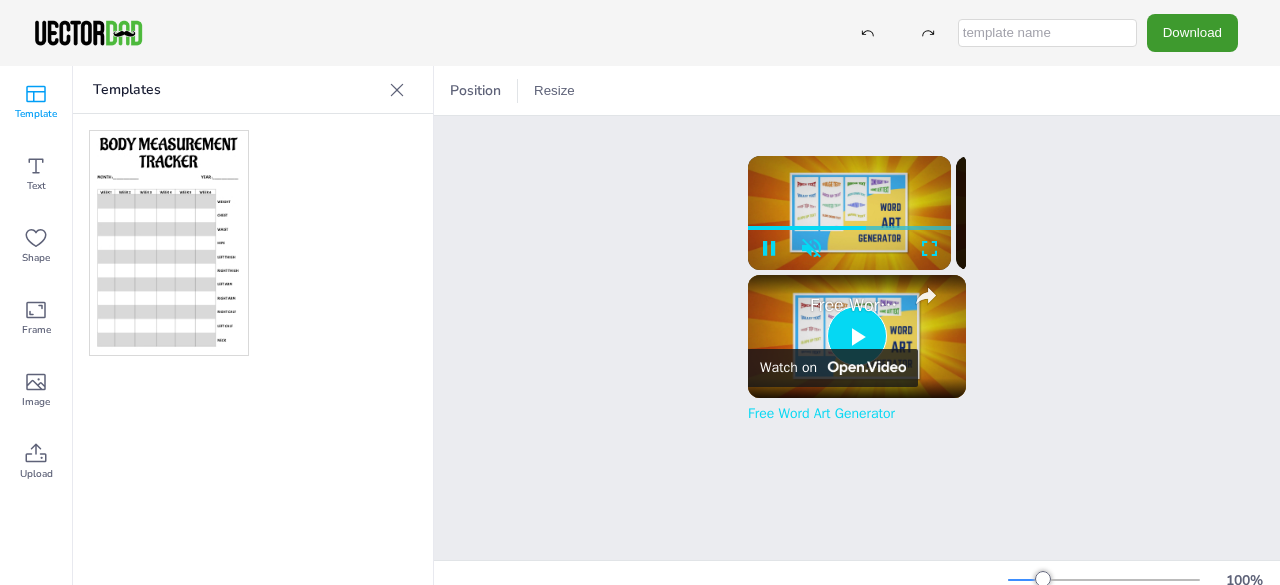 click at bounding box center [169, 243] 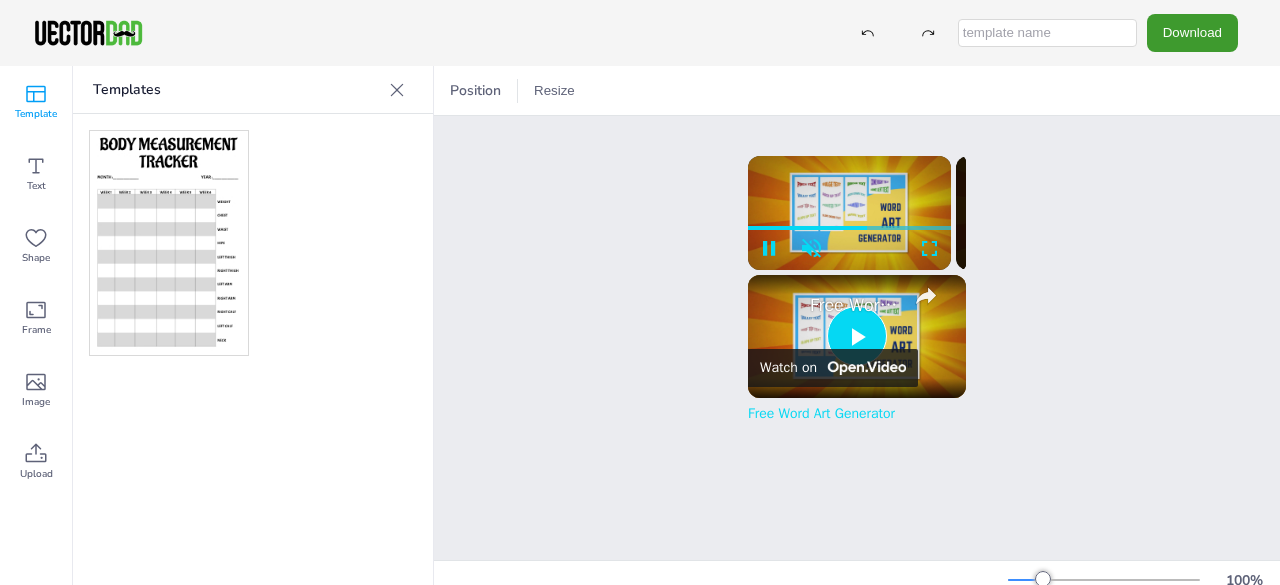click at bounding box center (169, 243) 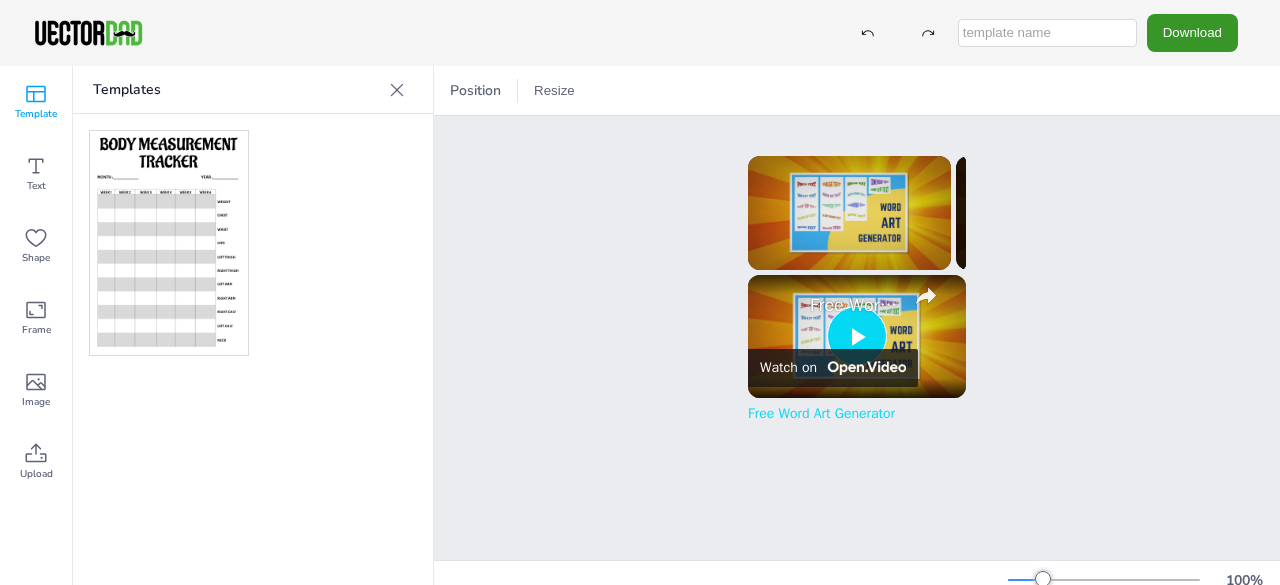 click on "Download" at bounding box center [1192, 32] 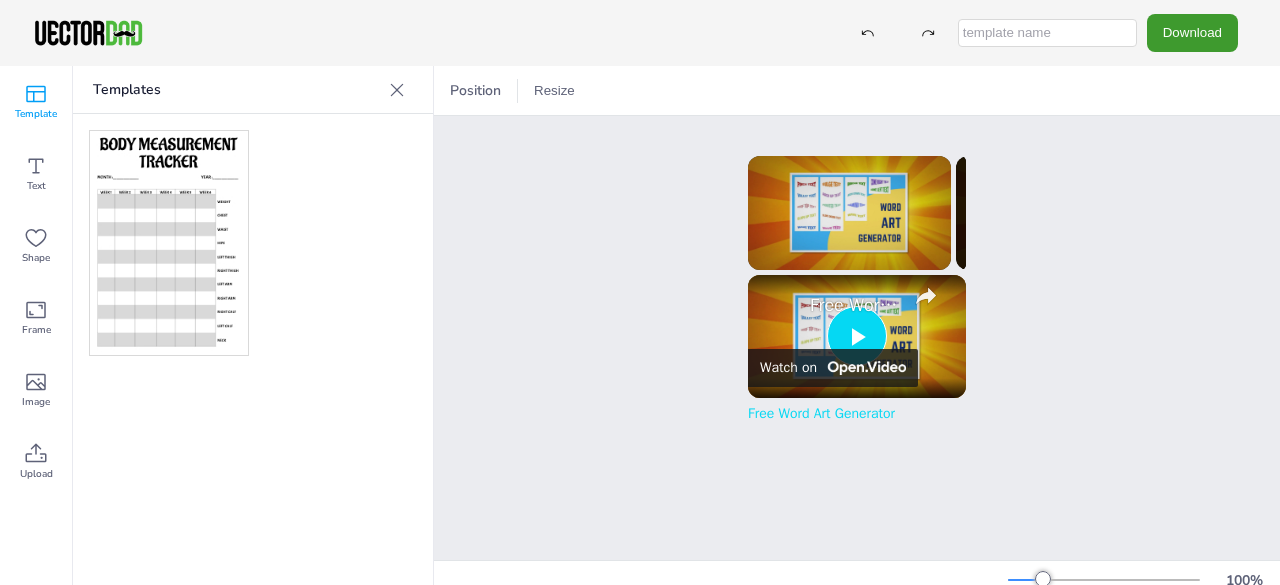 click at bounding box center (1047, 33) 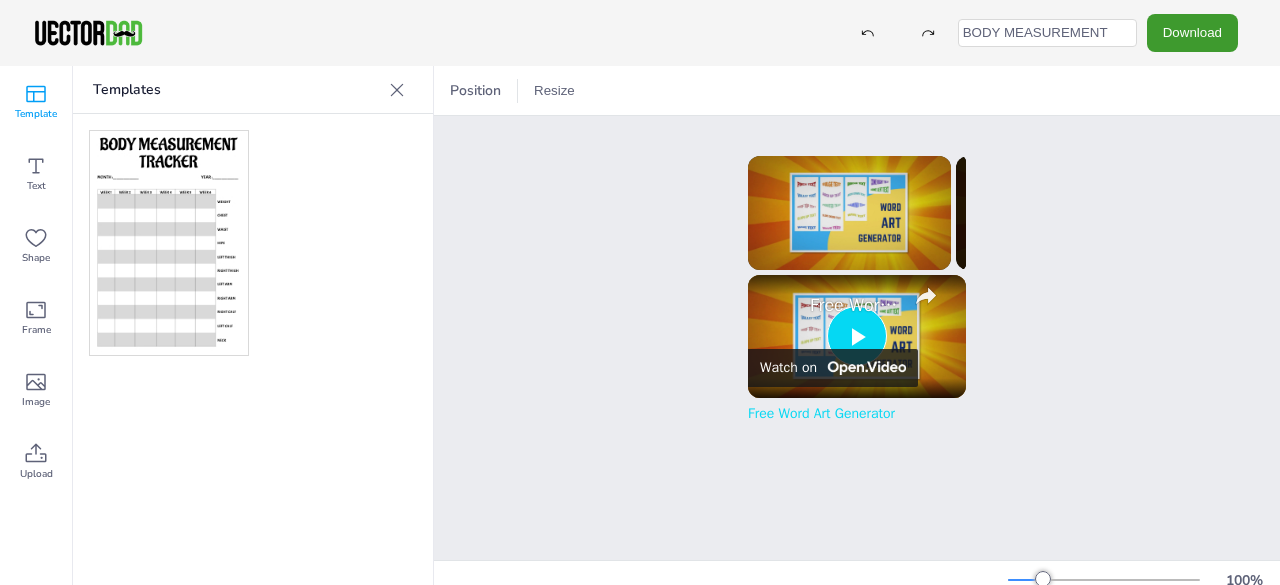 type on "BODY MEASUREMENT" 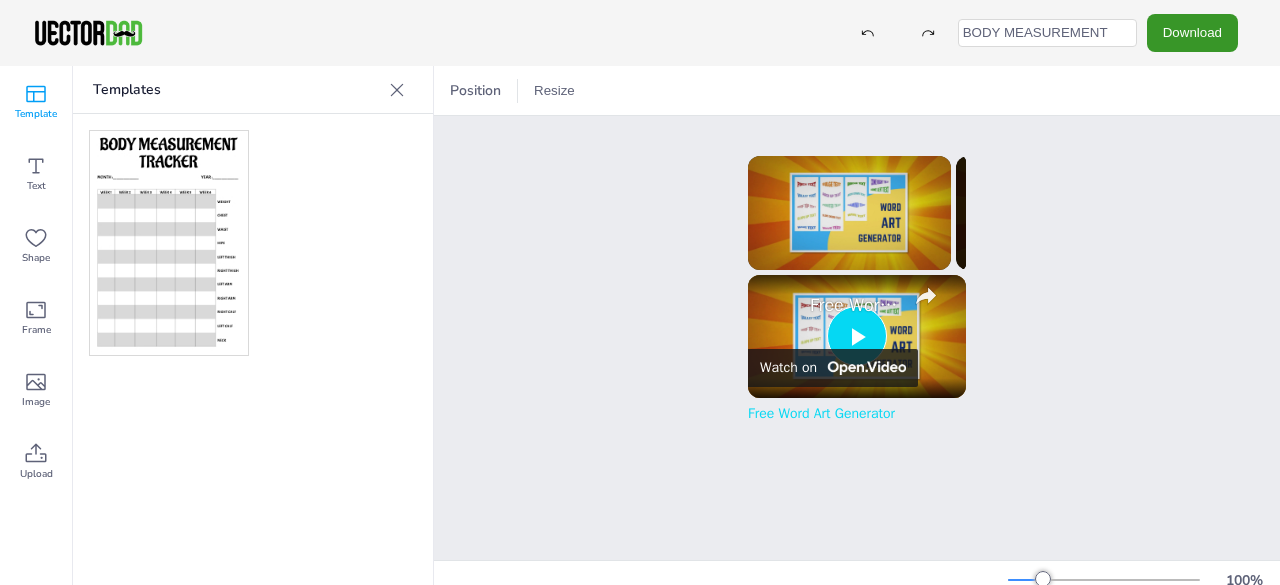 click on "Download" at bounding box center (1192, 32) 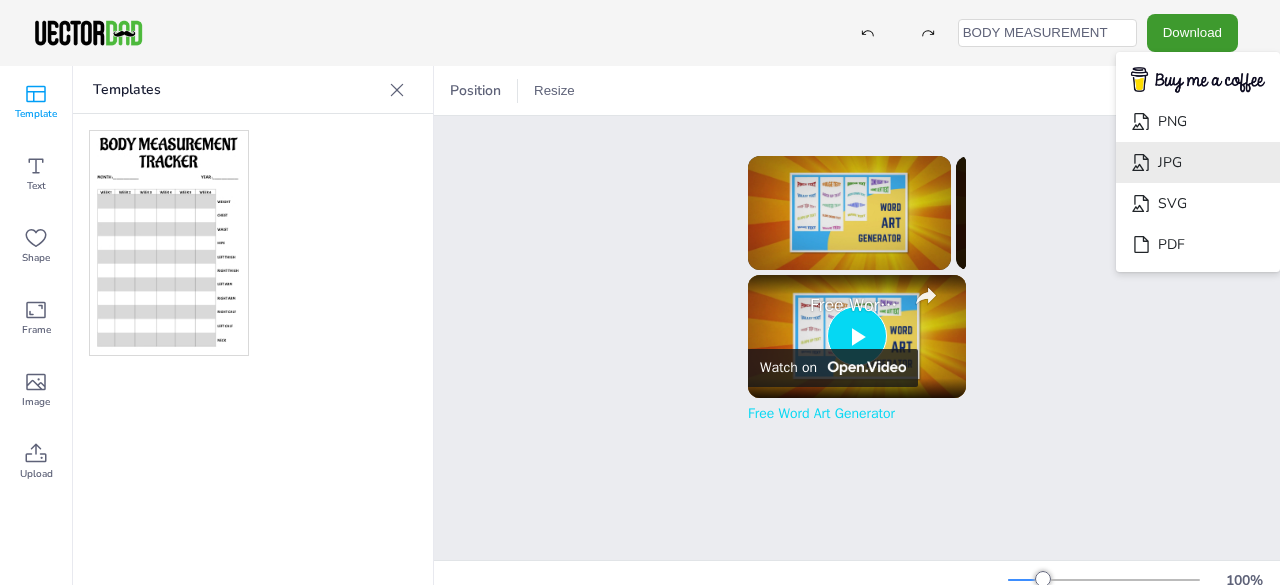 click on "JPG" at bounding box center [1198, 162] 